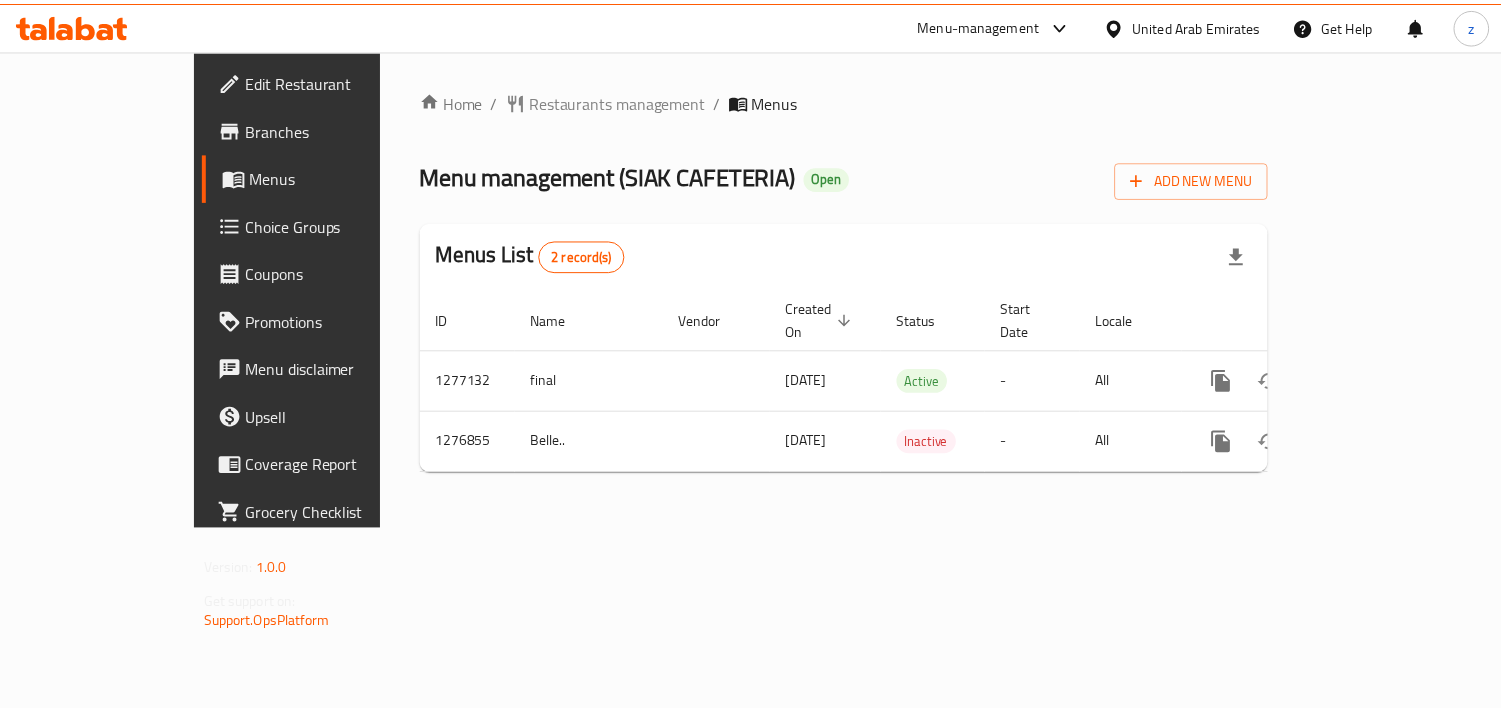 scroll, scrollTop: 0, scrollLeft: 0, axis: both 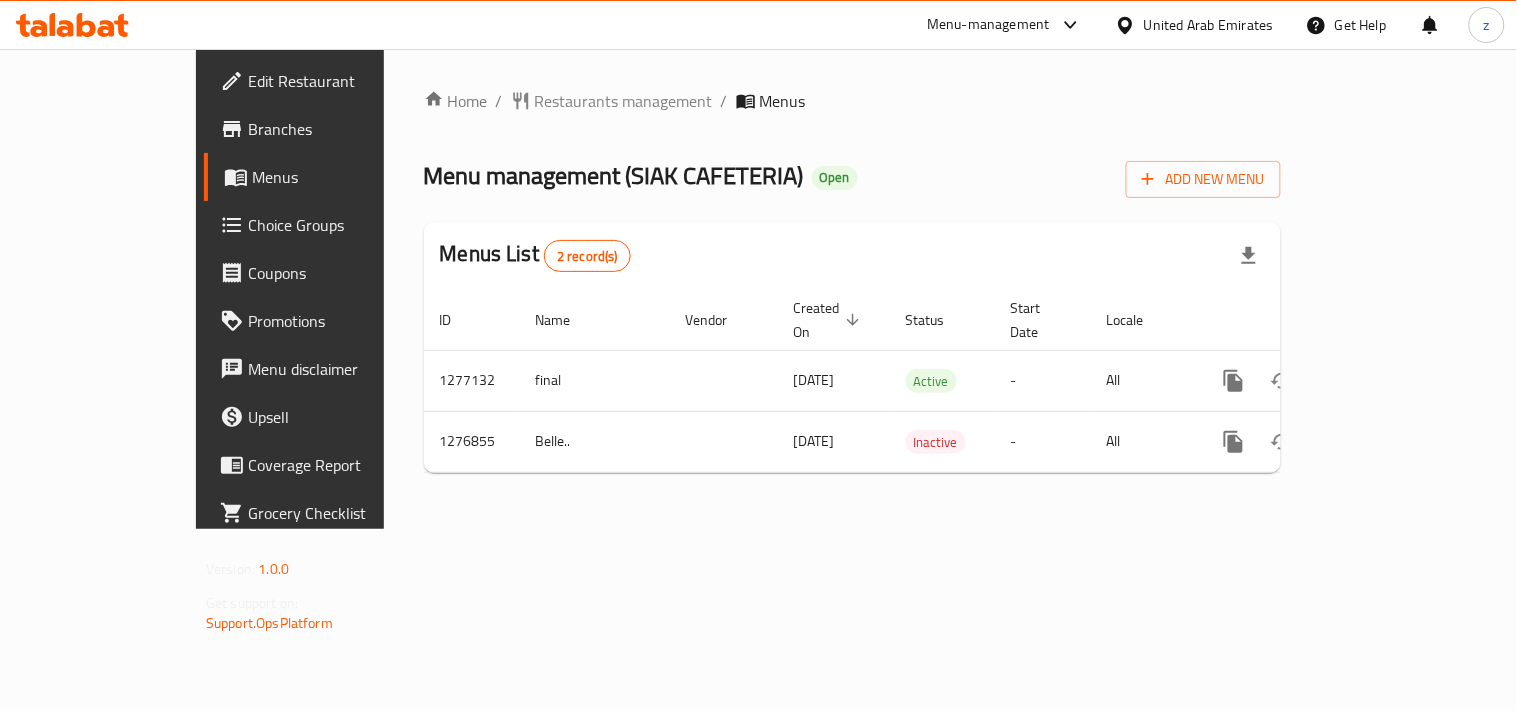click on "Restaurants management" at bounding box center [624, 101] 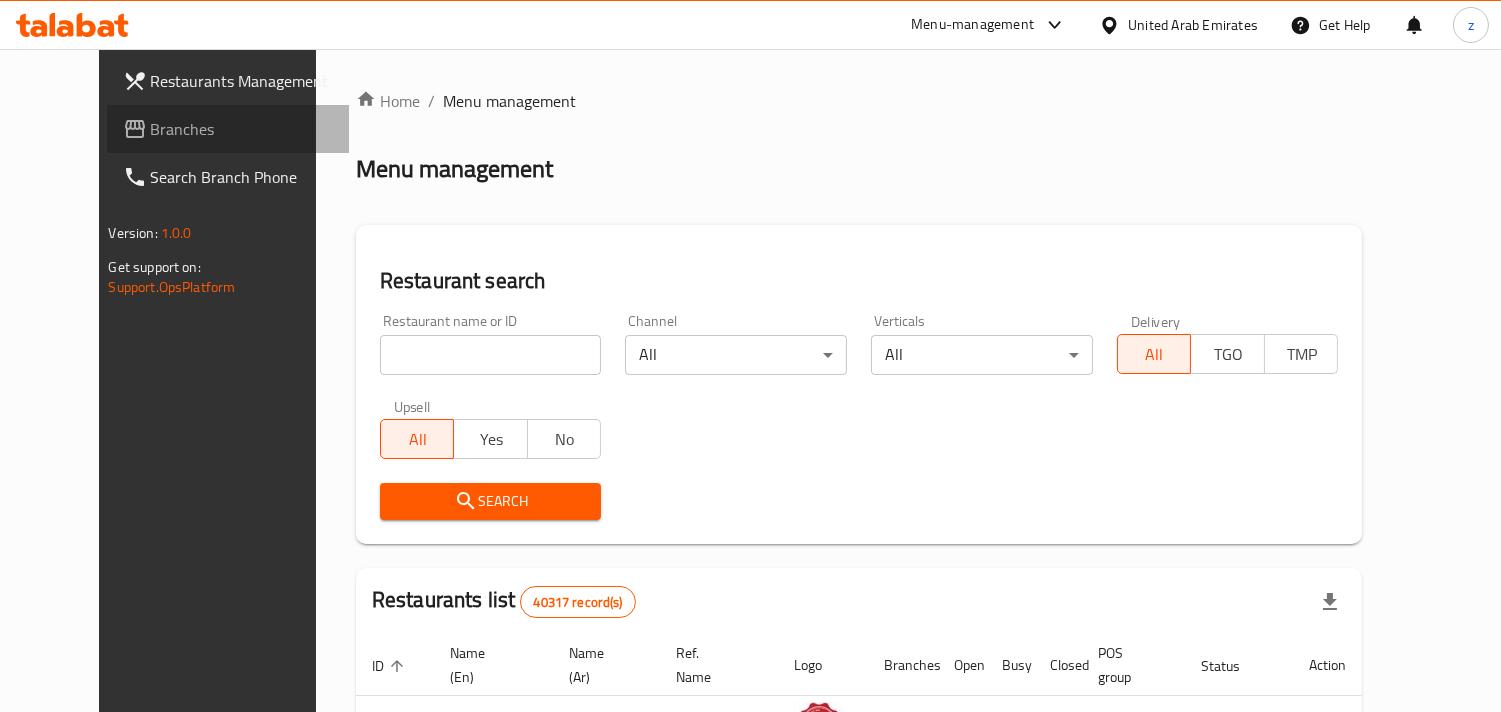 click on "Branches" at bounding box center [228, 129] 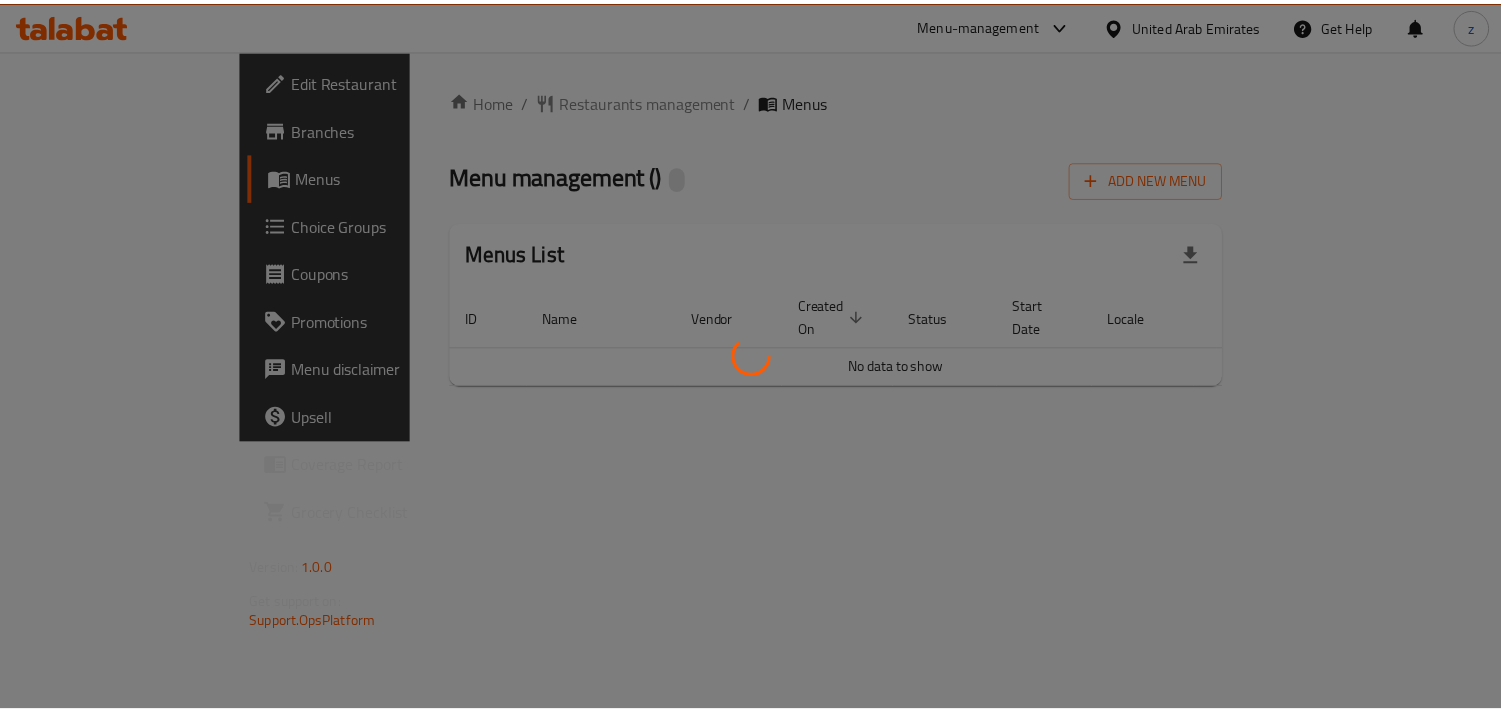 scroll, scrollTop: 0, scrollLeft: 0, axis: both 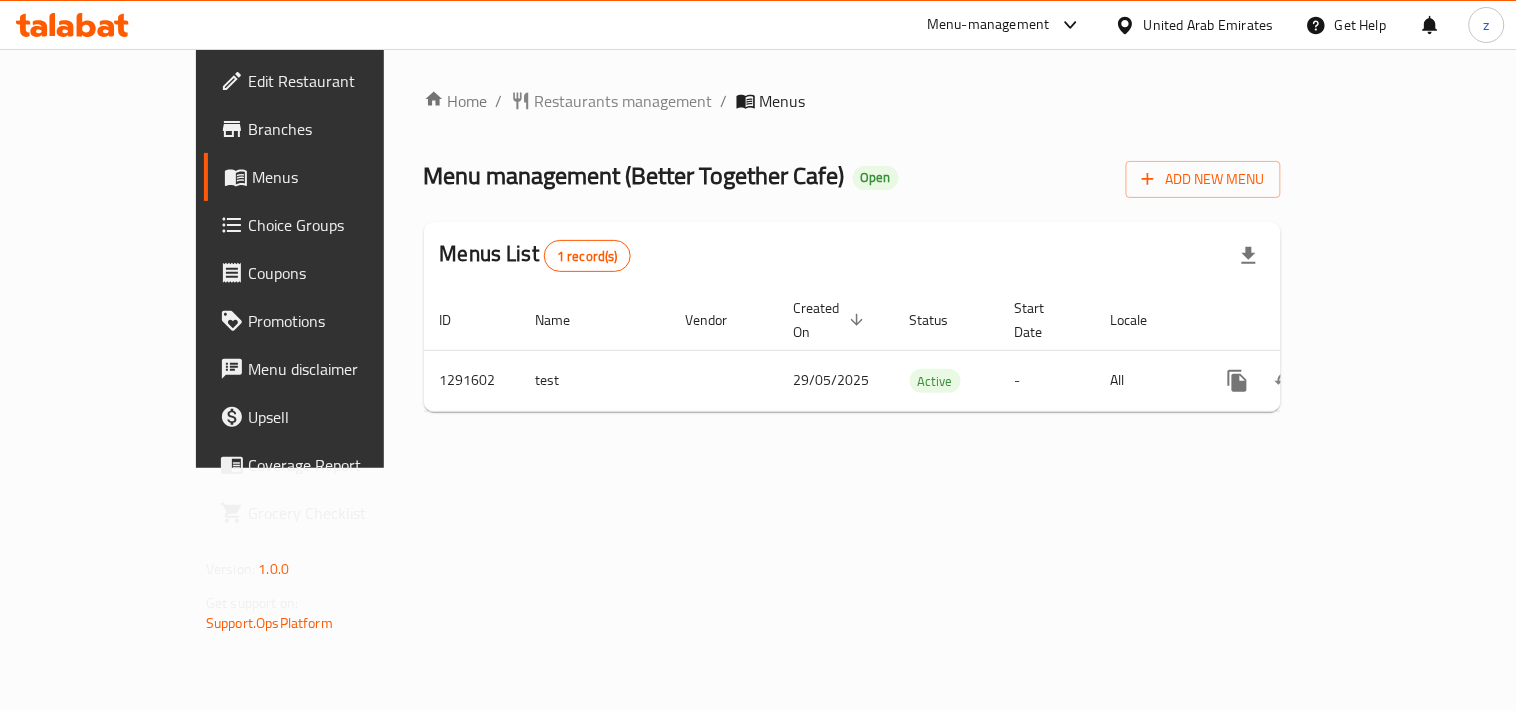click on "Home / Restaurants management / Menus Menu management ( Better Together Cafe )  Open Add New Menu Menus List   1 record(s) ID Name Vendor Created On sorted descending Status Start Date Locale Actions 1291602 test 29/05/2025 Active - All" at bounding box center (852, 258) 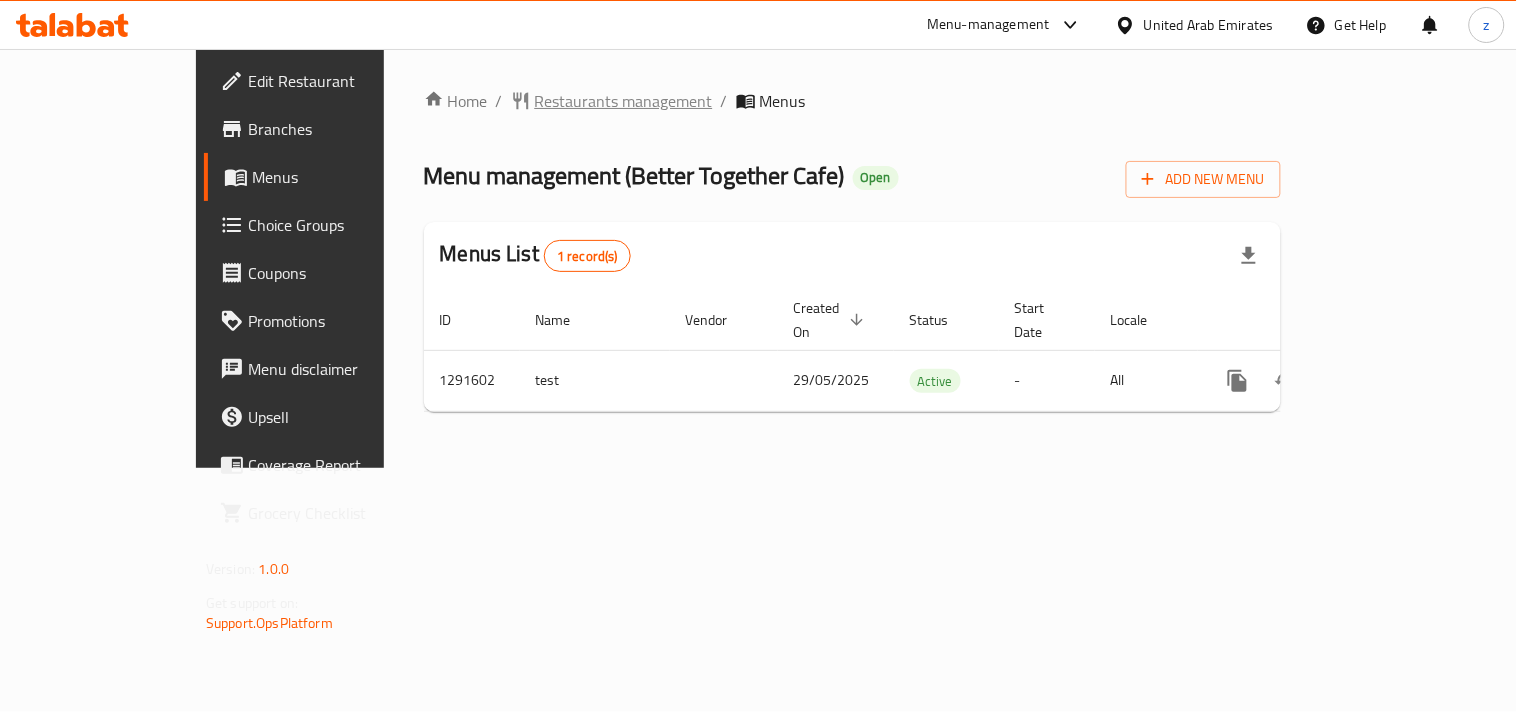 click on "Restaurants management" at bounding box center (624, 101) 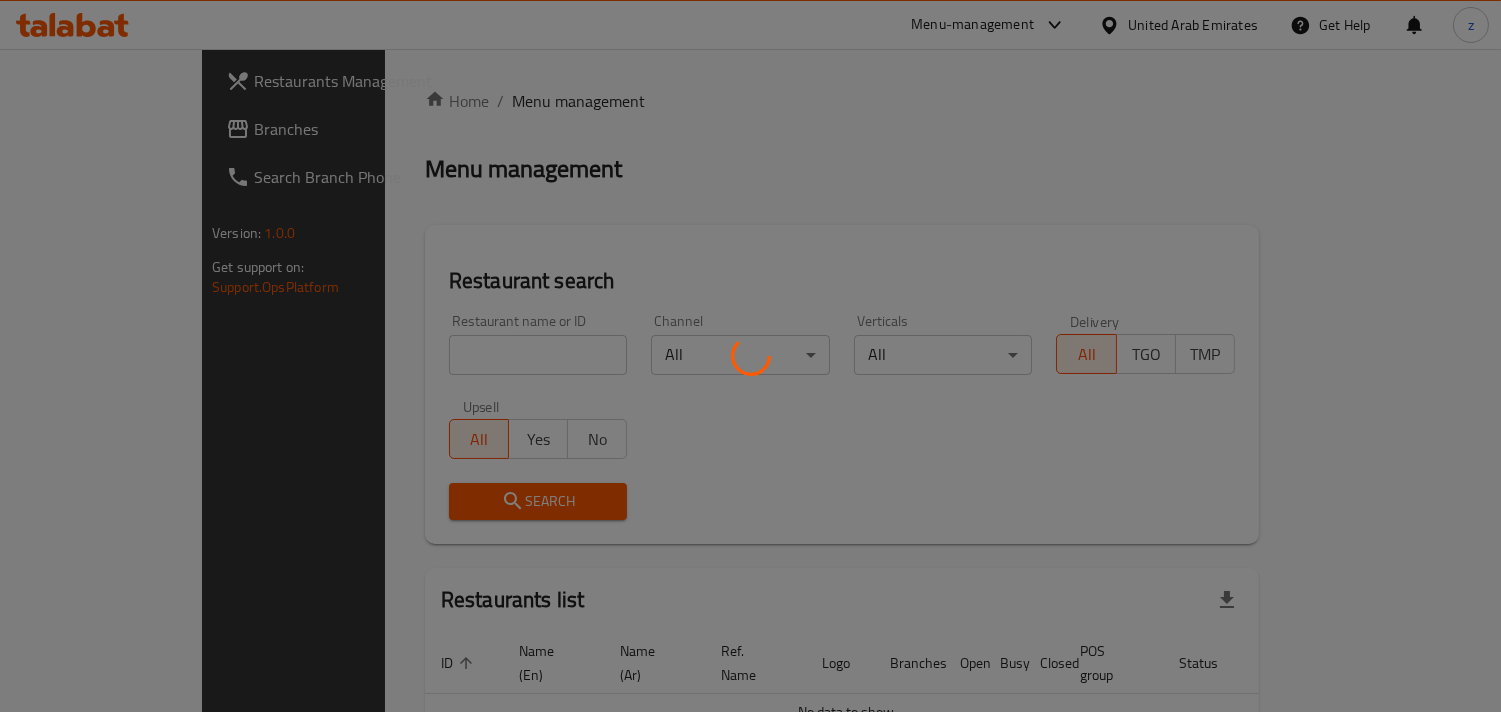 click at bounding box center [750, 356] 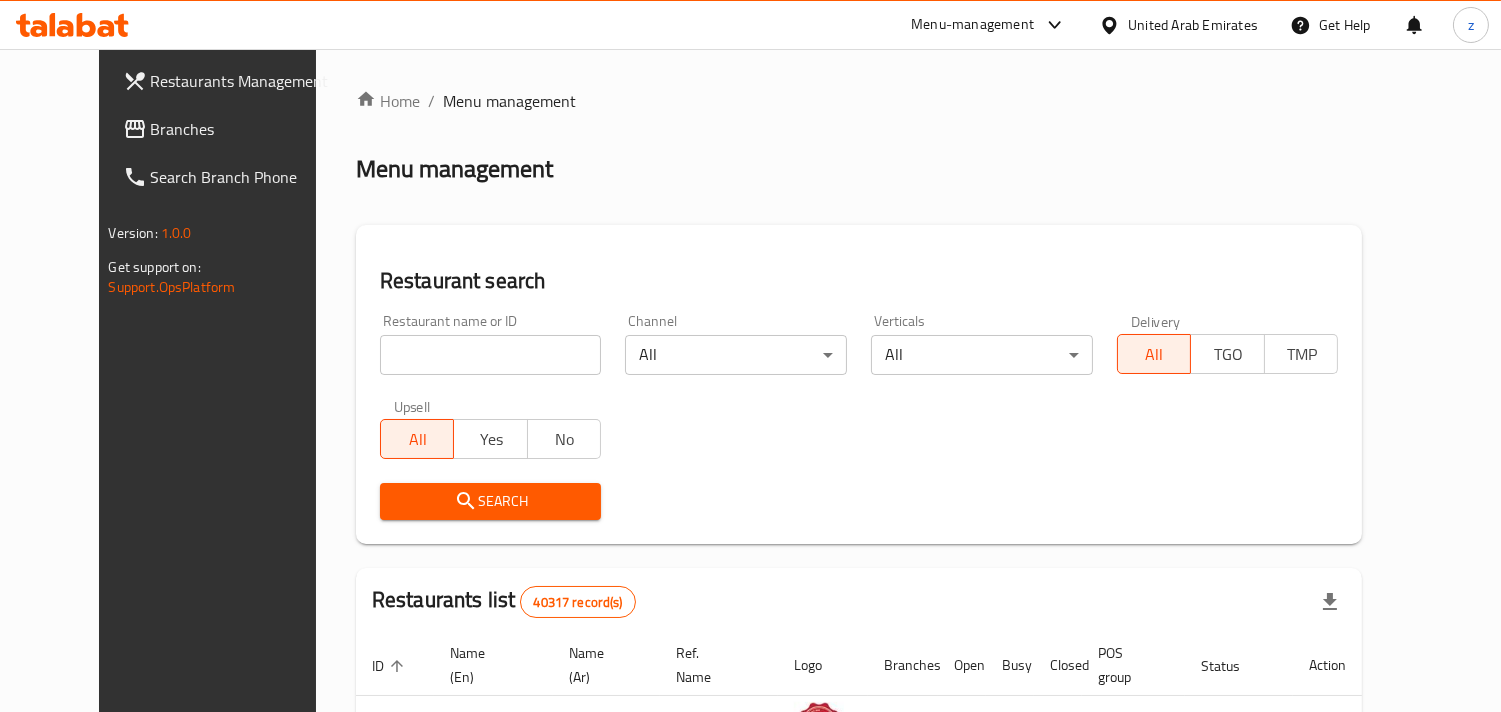 click on "Branches" at bounding box center (242, 129) 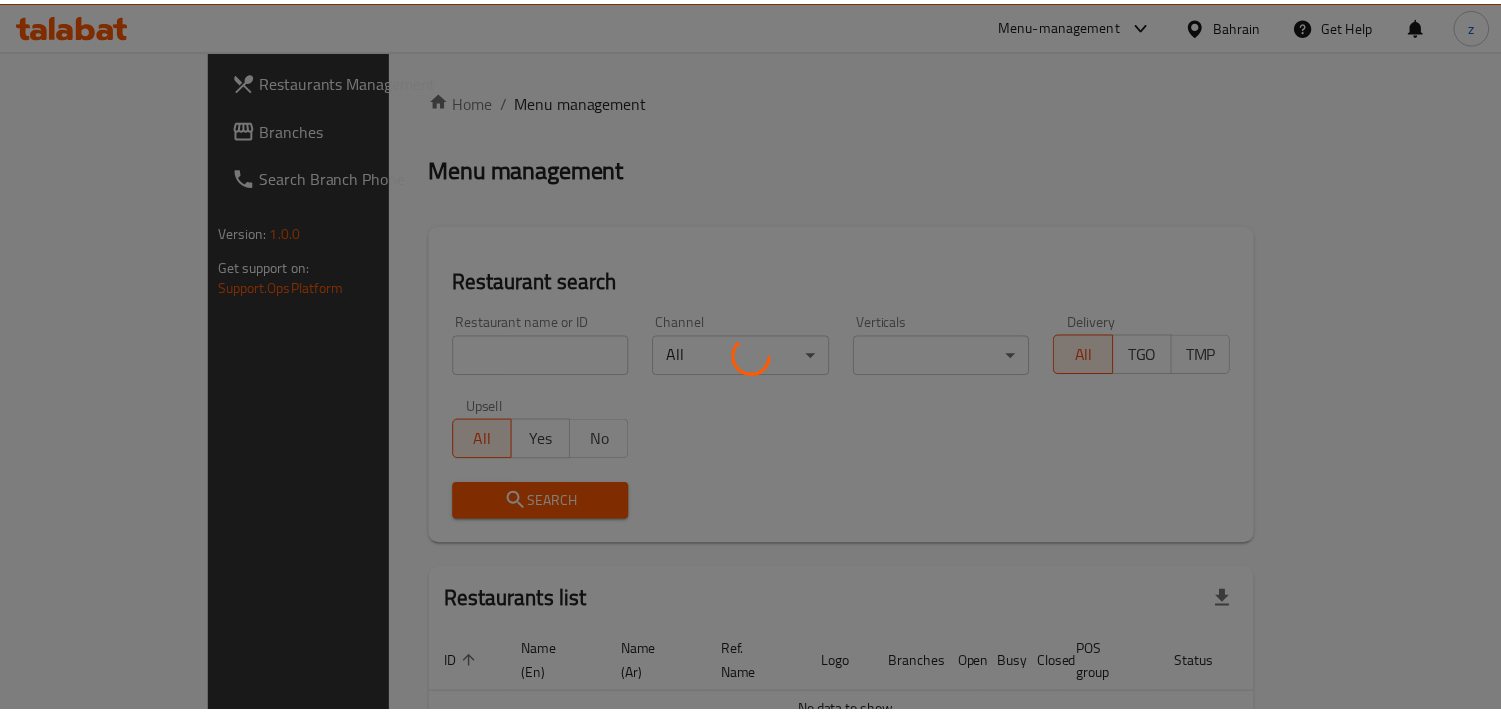 scroll, scrollTop: 0, scrollLeft: 0, axis: both 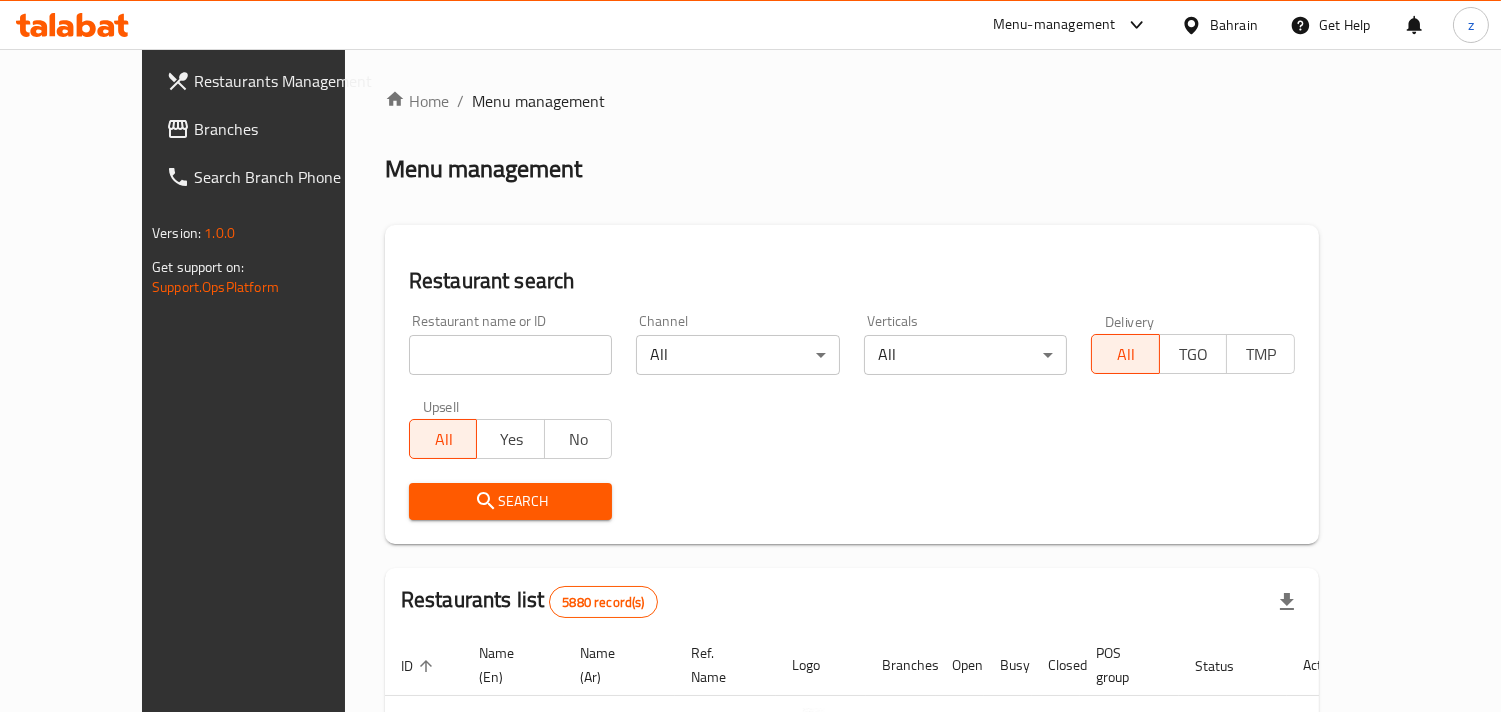 click on "Branches" at bounding box center (285, 129) 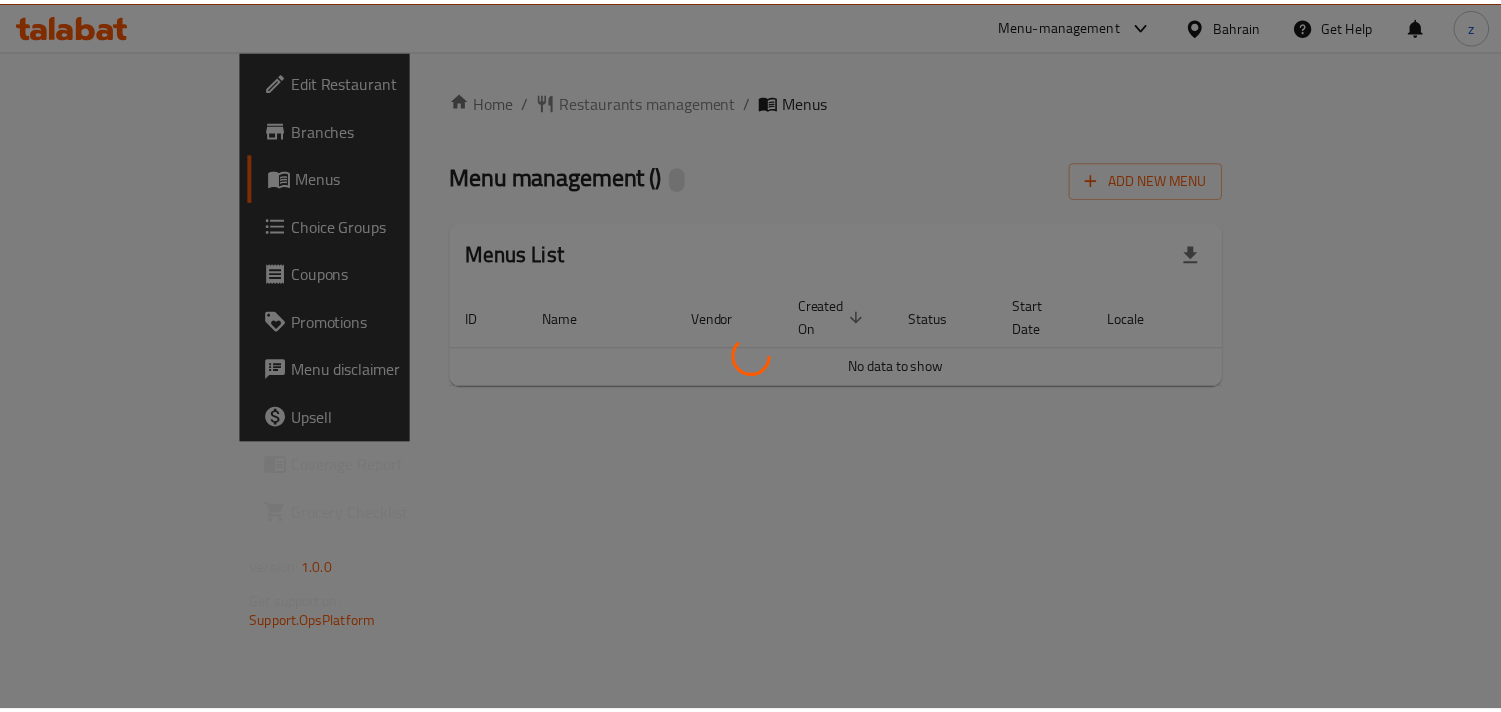 scroll, scrollTop: 0, scrollLeft: 0, axis: both 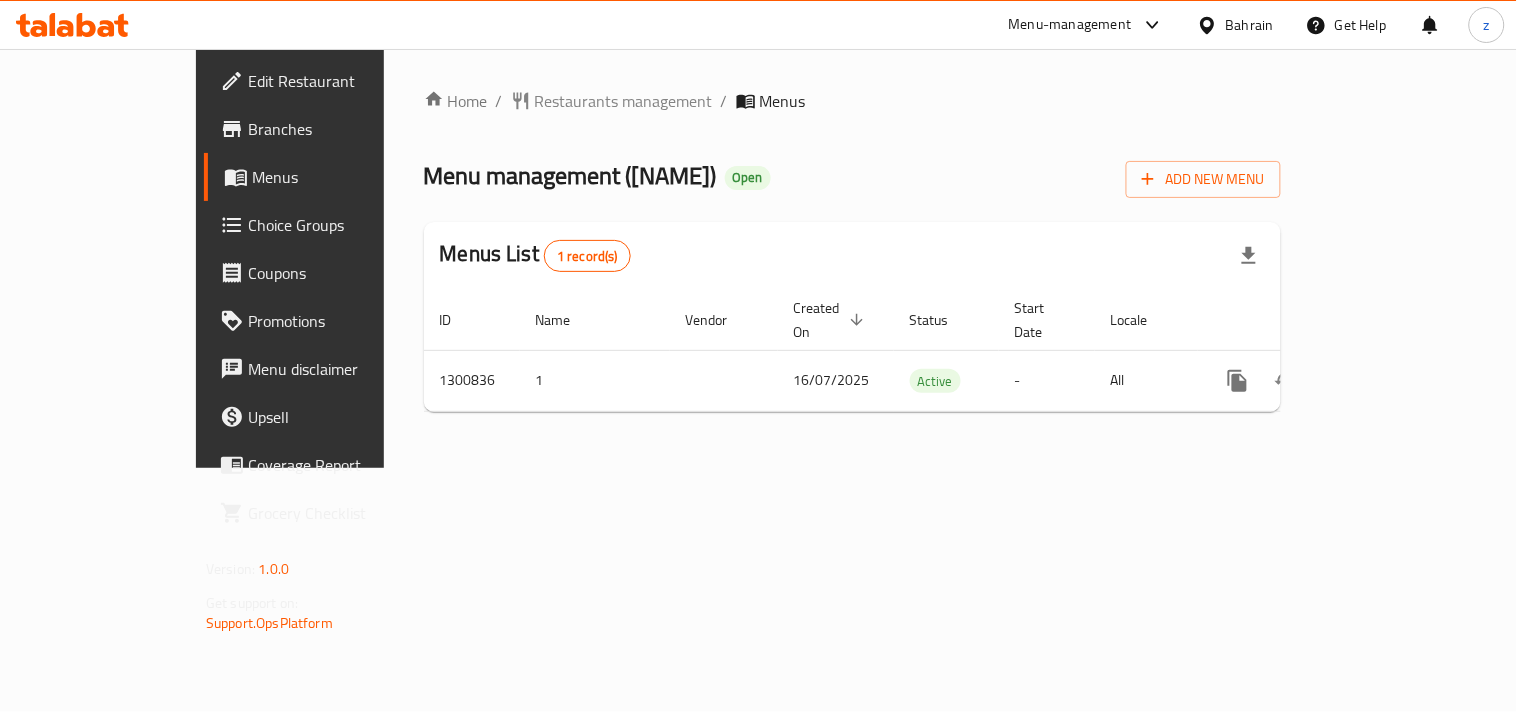 click on "Choice Groups" at bounding box center (340, 225) 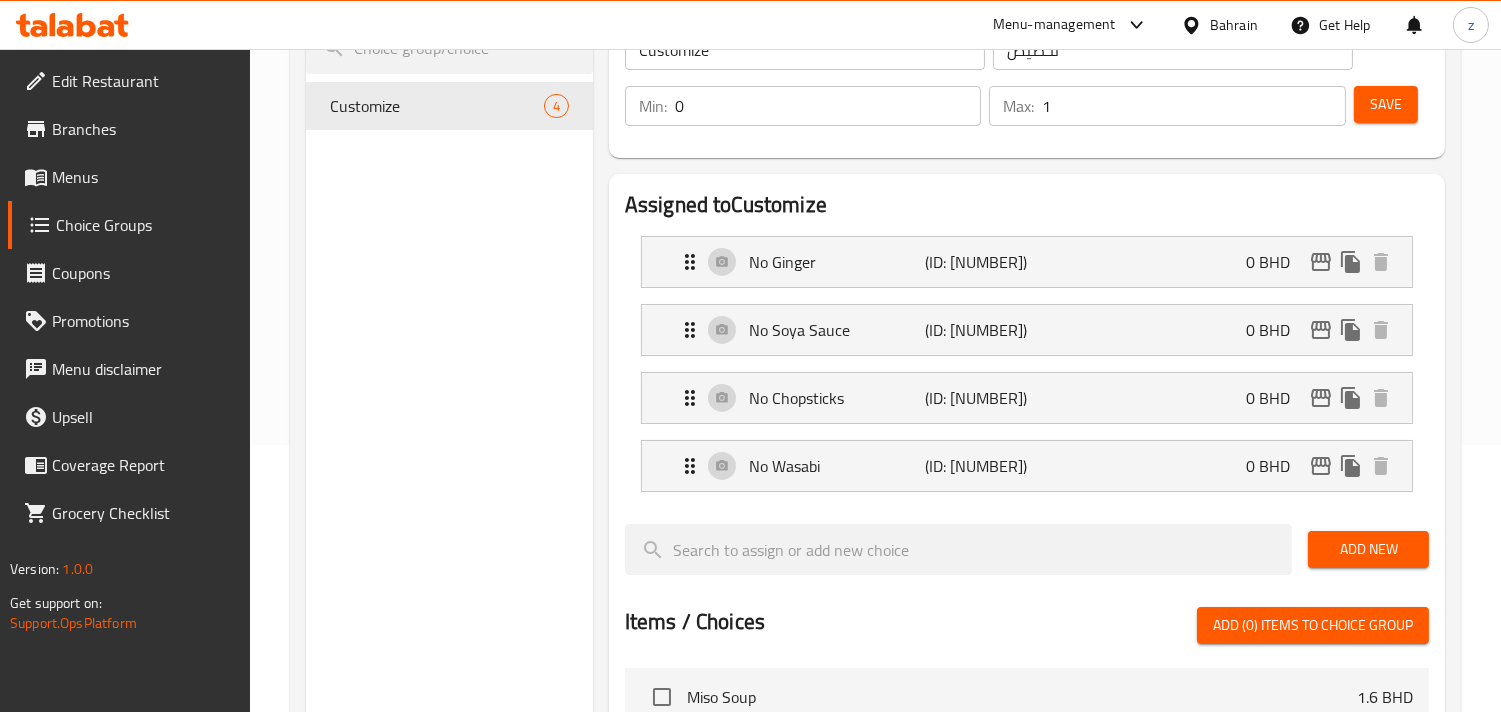 scroll, scrollTop: 222, scrollLeft: 0, axis: vertical 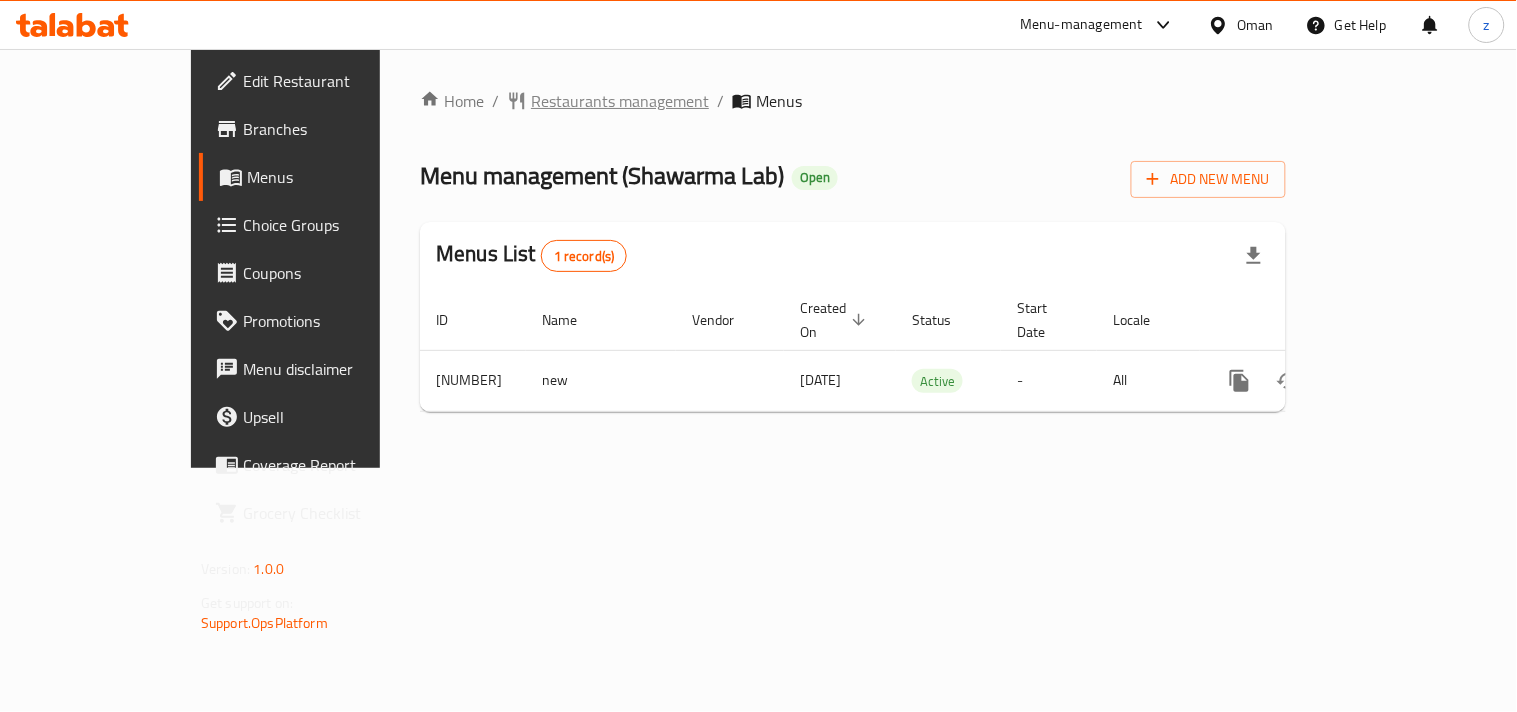 click on "Restaurants management" at bounding box center (620, 101) 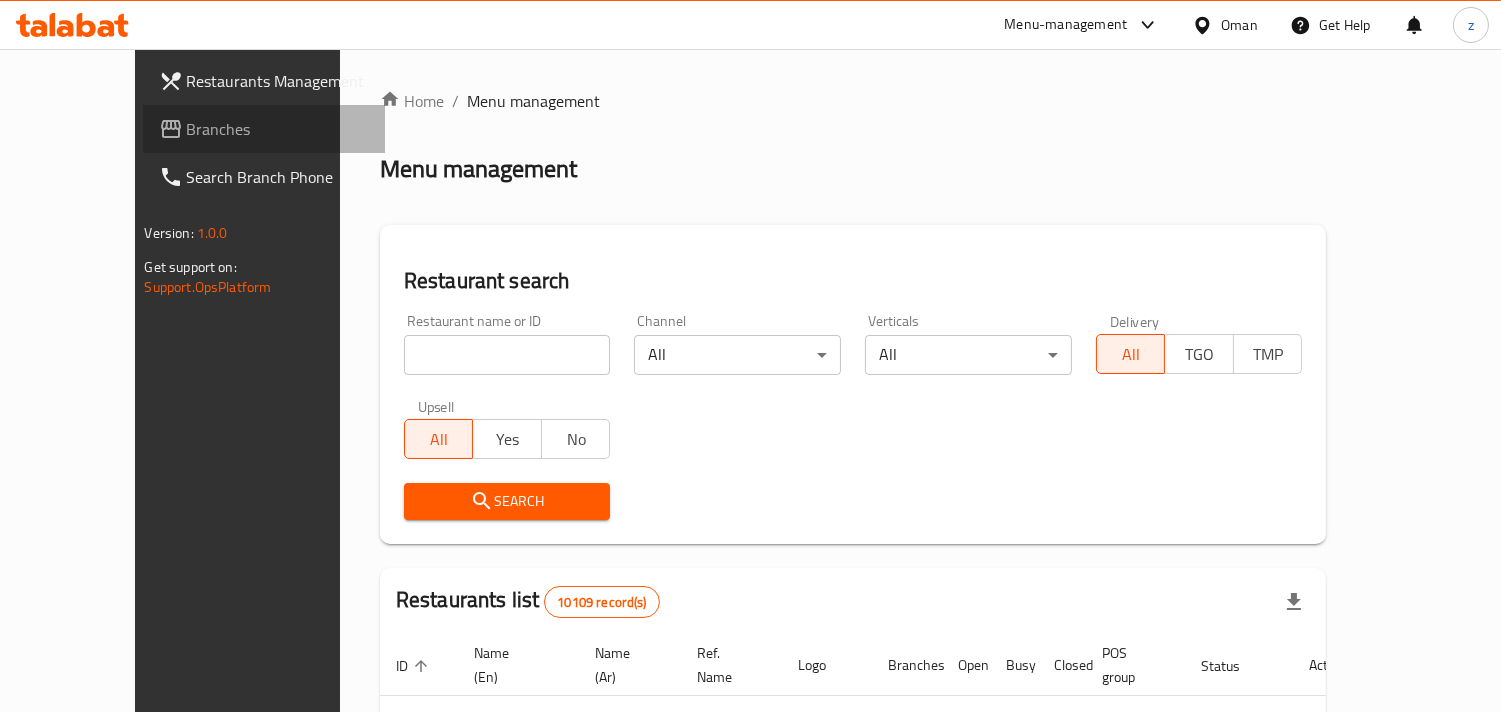 click on "Branches" at bounding box center [278, 129] 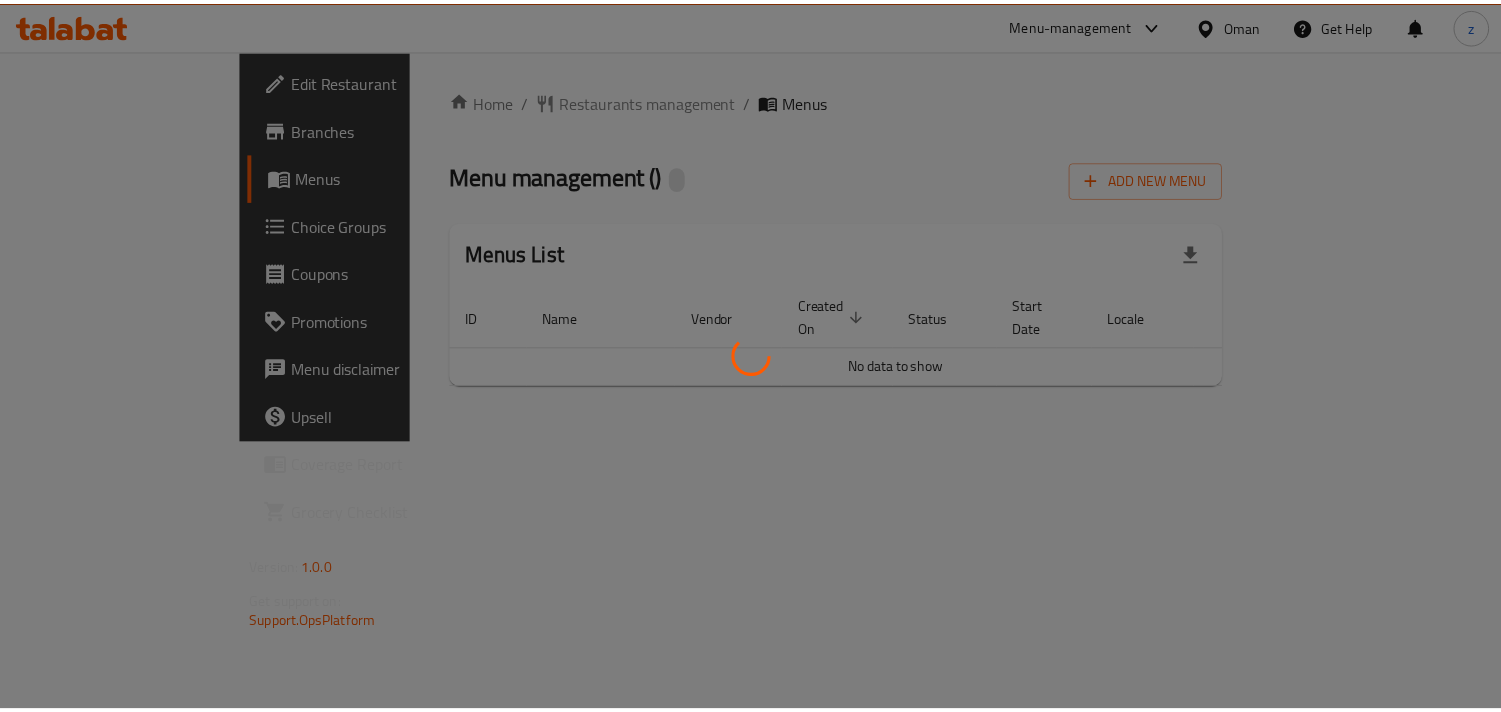 scroll, scrollTop: 0, scrollLeft: 0, axis: both 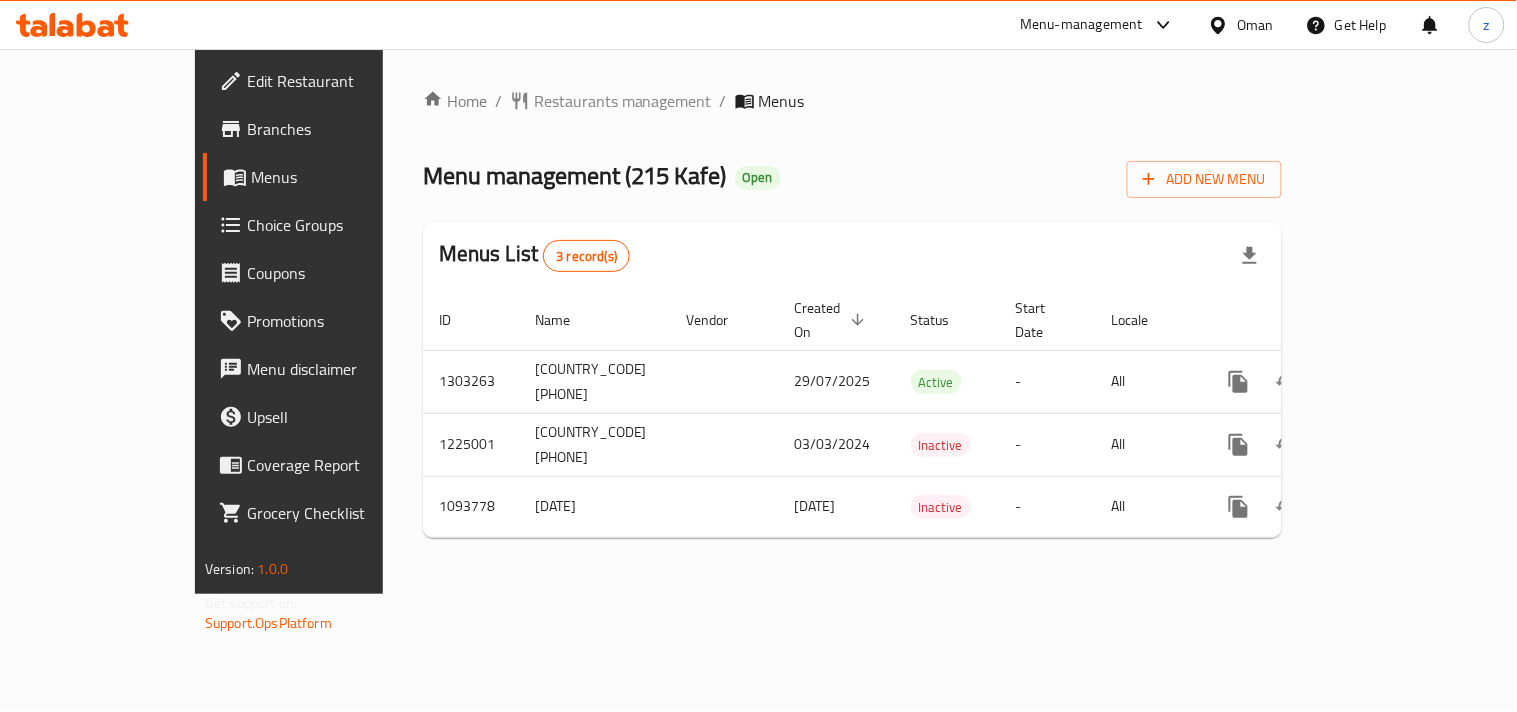 click on "Home / Restaurants management / Menus Menu management ( 215 Kafe )  Open Add New Menu Menus List   3 record(s) ID Name Vendor Created On sorted descending Status Start Date Locale Actions 1303263 CN 340102466 29/07/2025 Active - All 1225001 CN 310523876 03/03/2024 Inactive - All 1093778 9-1-2022-cg migration 06/07/2023 Inactive - All" at bounding box center (852, 321) 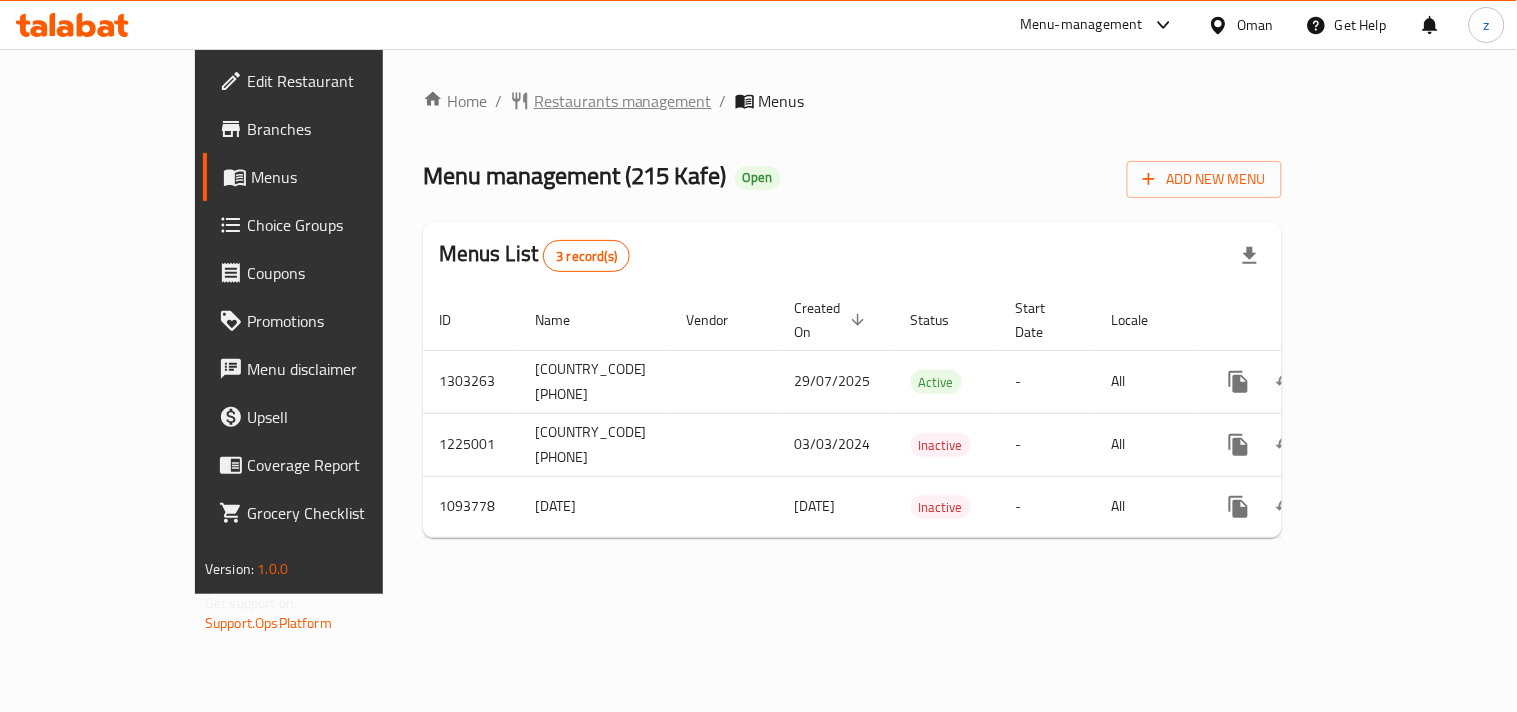 click on "Restaurants management" at bounding box center [623, 101] 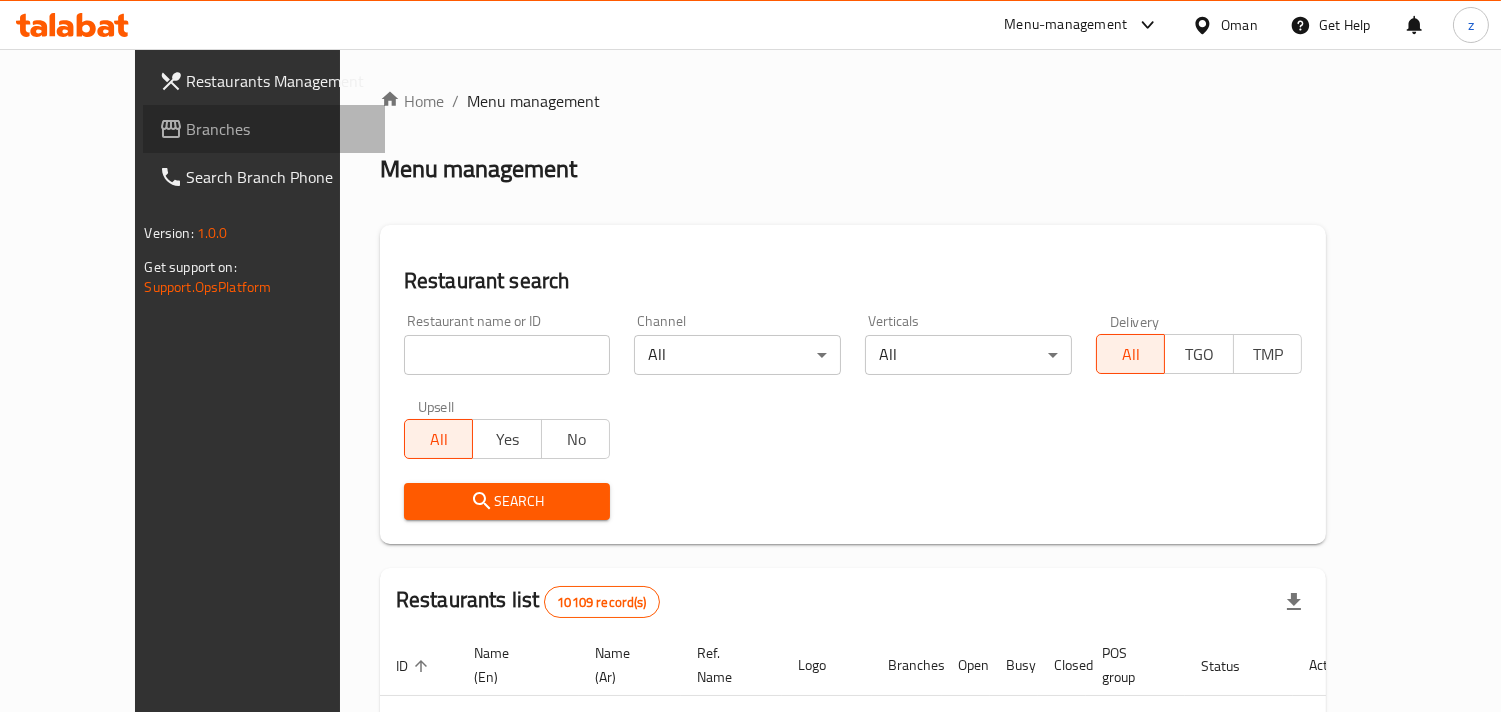 click on "Branches" at bounding box center (278, 129) 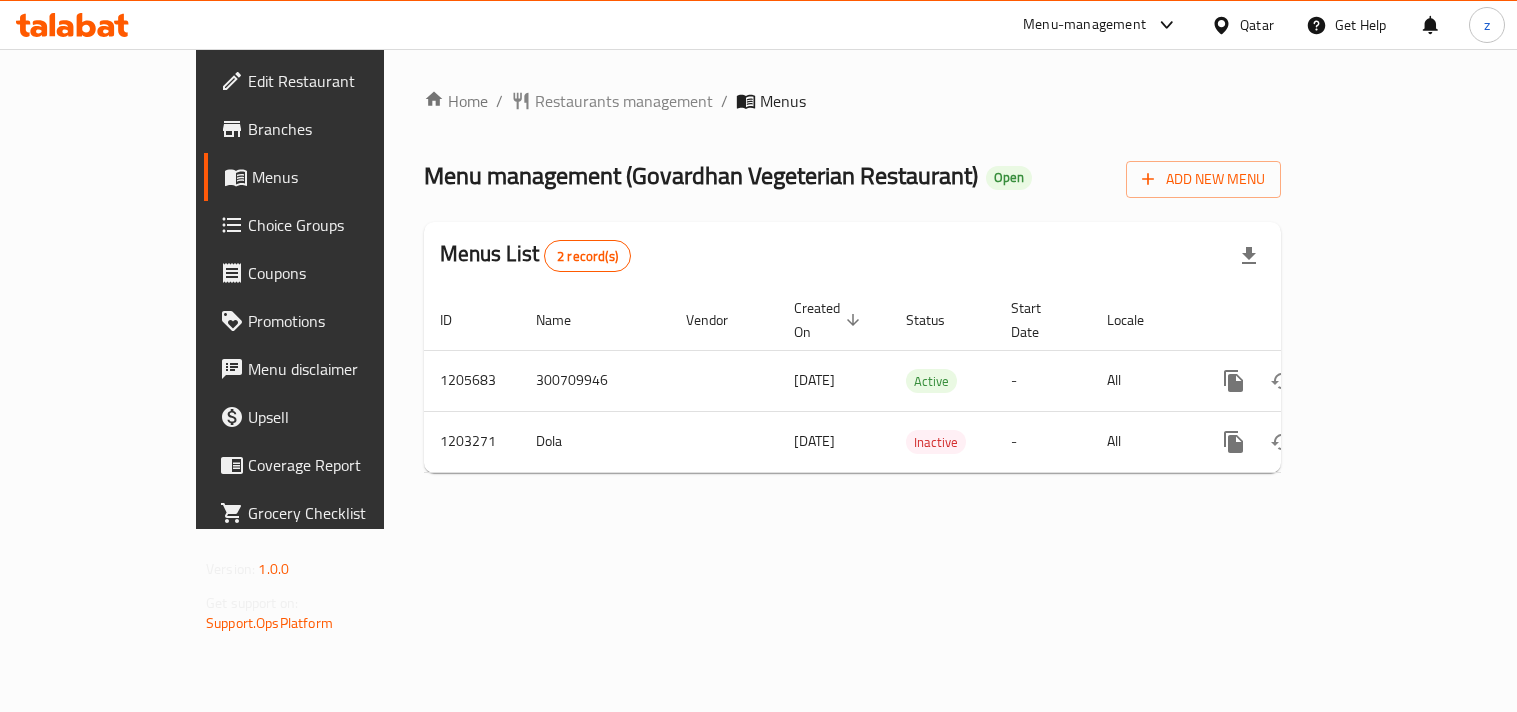 scroll, scrollTop: 0, scrollLeft: 0, axis: both 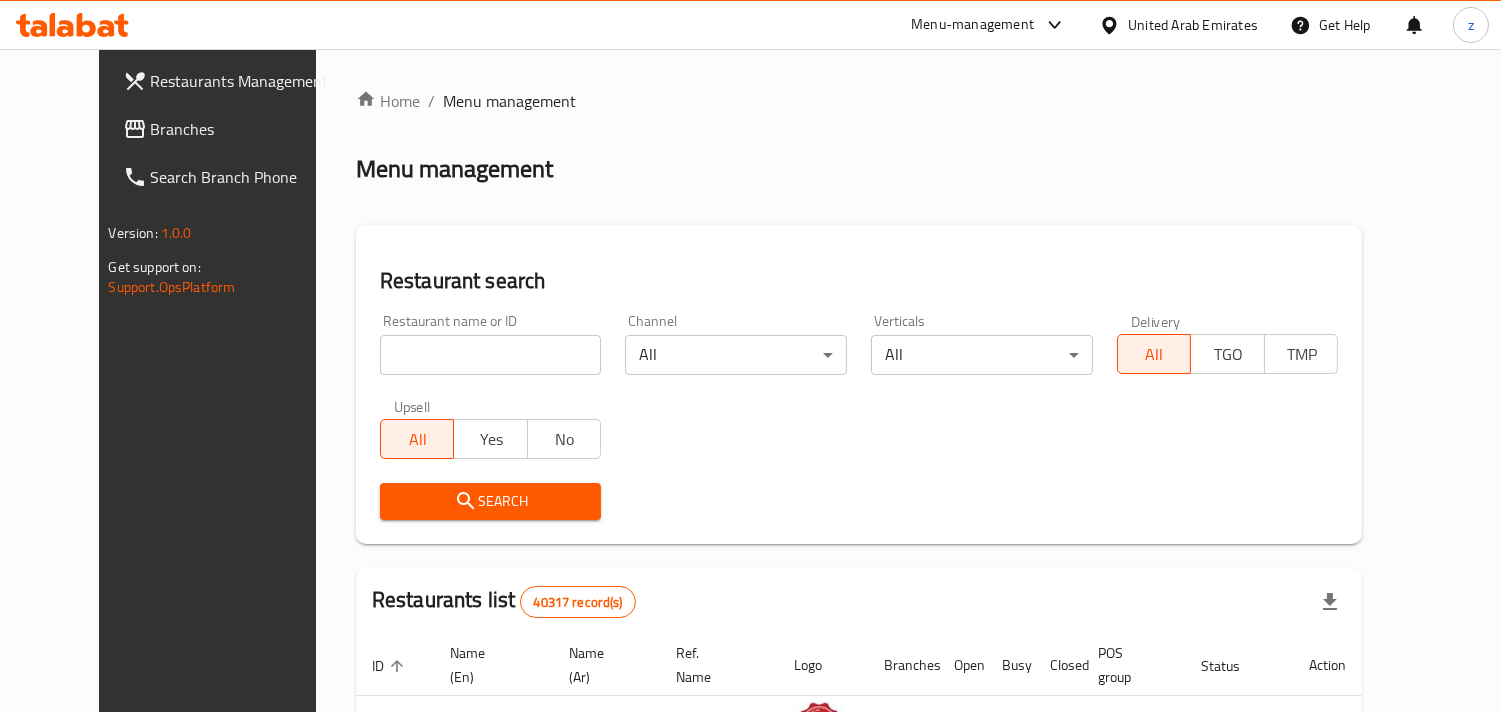 click 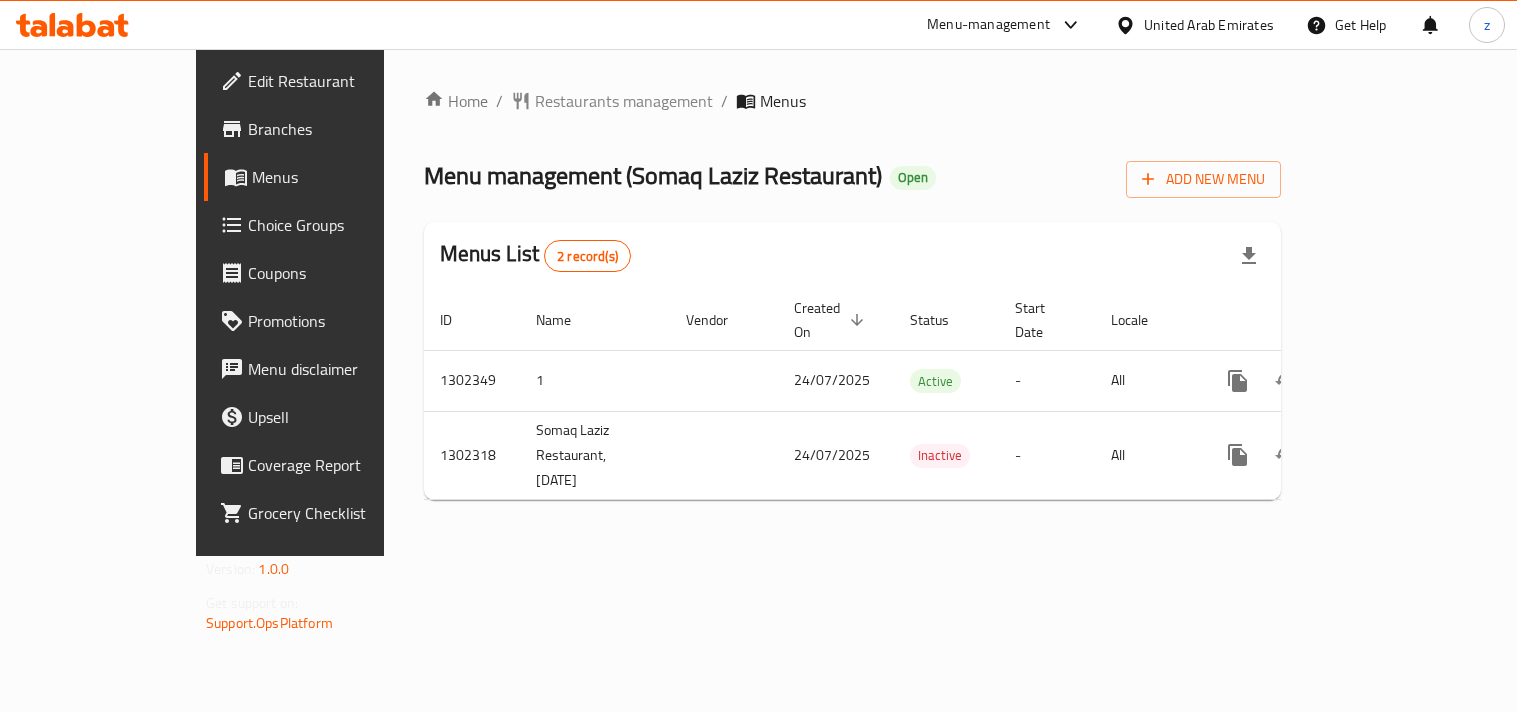 scroll, scrollTop: 0, scrollLeft: 0, axis: both 